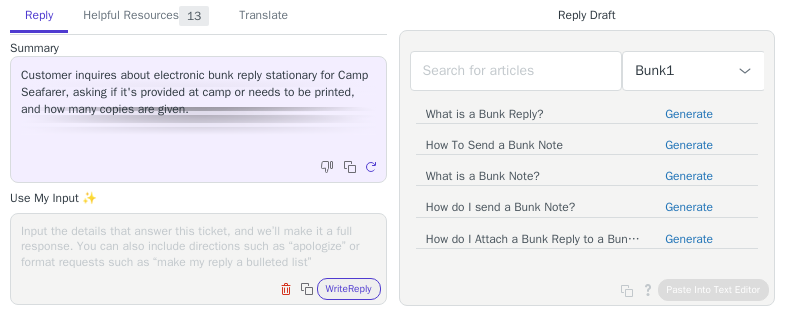 click on "Write  Reply" at bounding box center [349, 289] 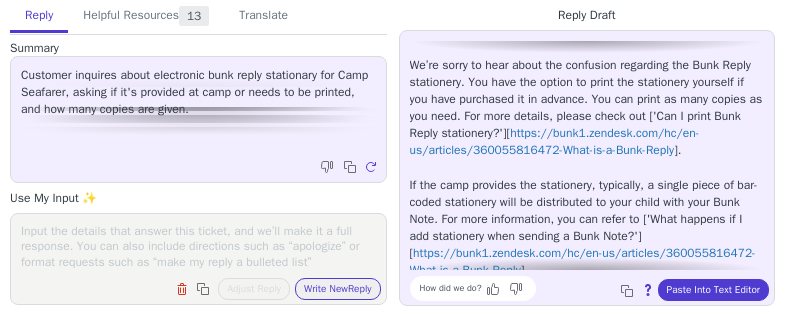 scroll, scrollTop: 0, scrollLeft: 0, axis: both 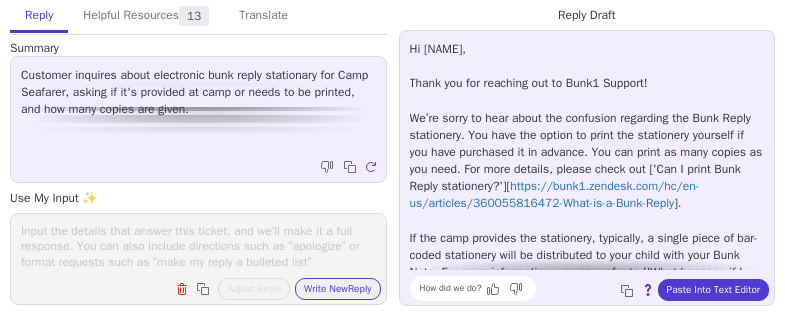 click at bounding box center [198, 246] 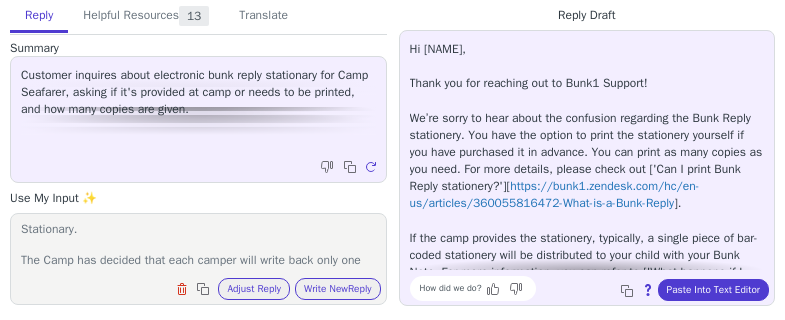 scroll, scrollTop: 32, scrollLeft: 0, axis: vertical 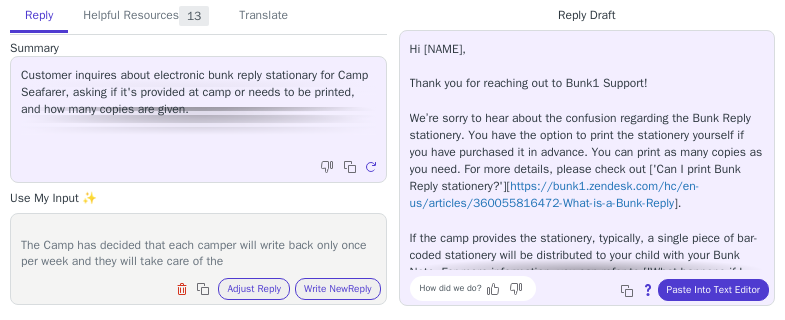 click on "For current year you do not have the option to print Bunk Reply Stationary.
The Camp has decided that each camper will write back only once per week and they will take care of the" at bounding box center [198, 246] 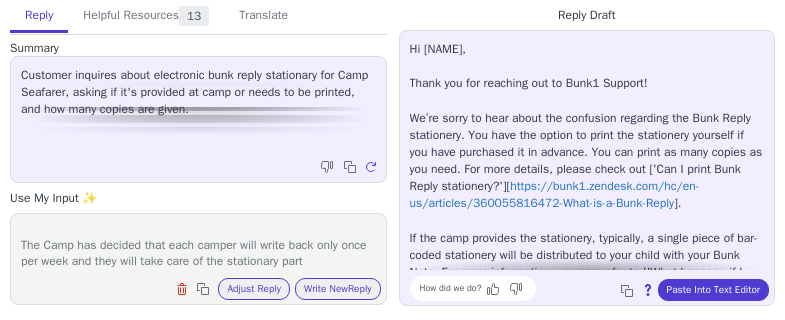 type on "For current year you do not have the option to print Bunk Reply Stationary.
The Camp has decided that each camper will write back only once per week and they will take care of the stationary part" 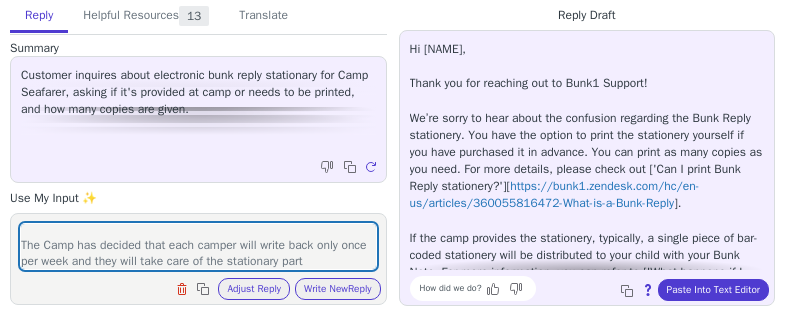 type 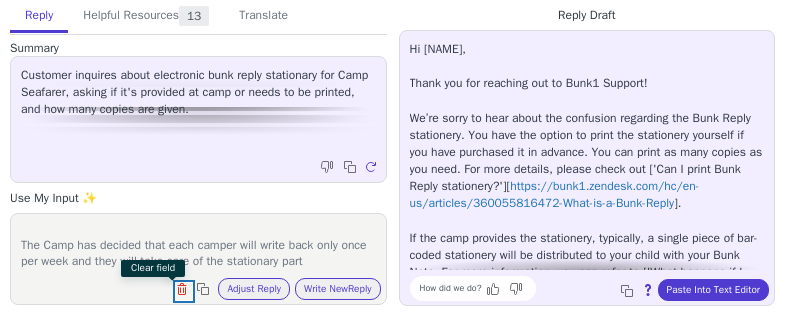 type 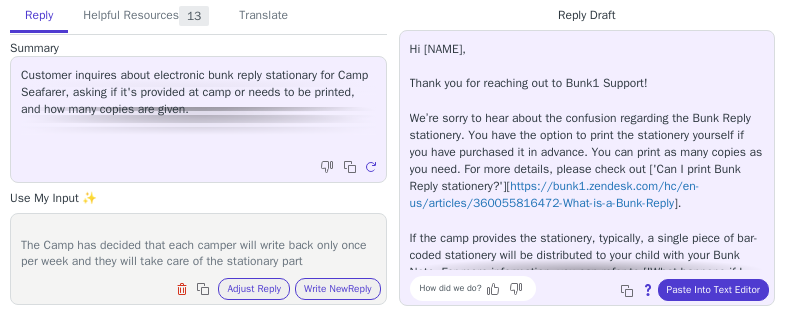 type 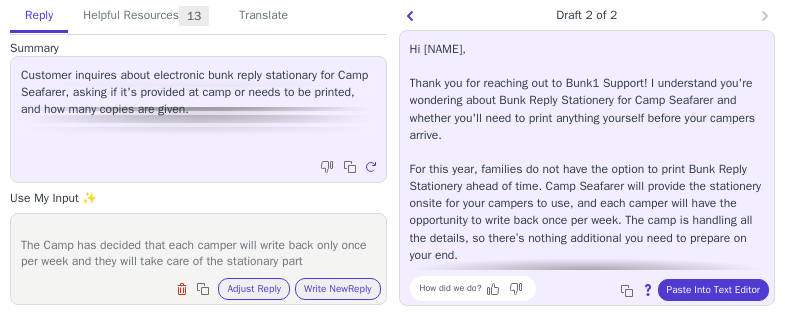 scroll, scrollTop: 45, scrollLeft: 0, axis: vertical 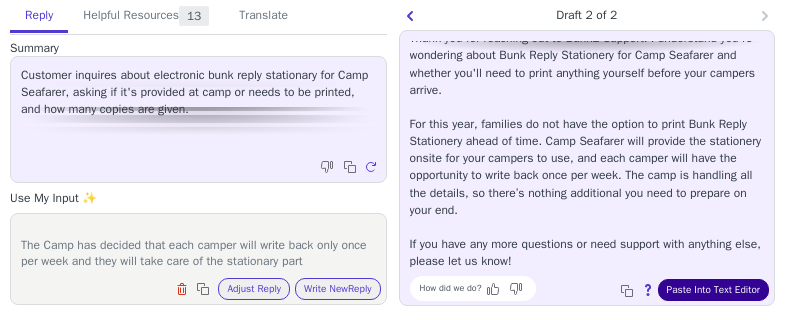 click on "Paste Into Text Editor" at bounding box center [713, 290] 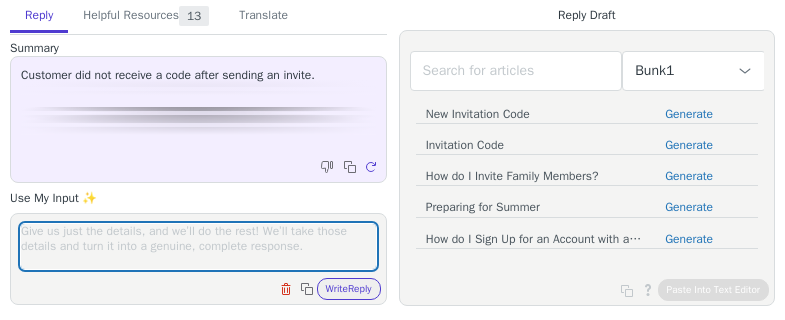 scroll, scrollTop: 0, scrollLeft: 0, axis: both 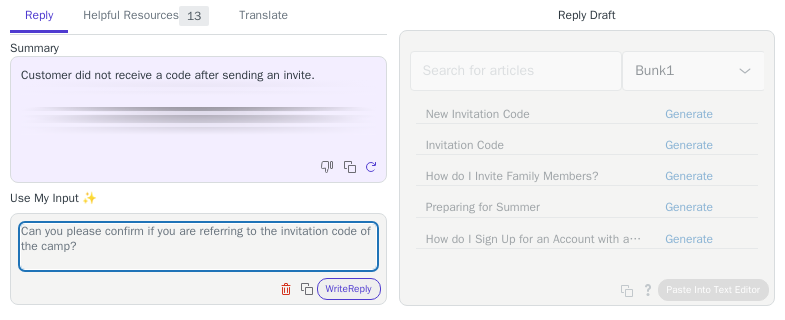 type on "Can you please confirm if you are referring to the invitation code of the camp?" 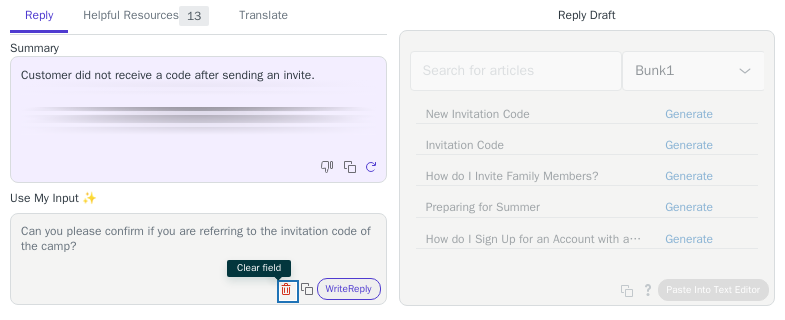 type 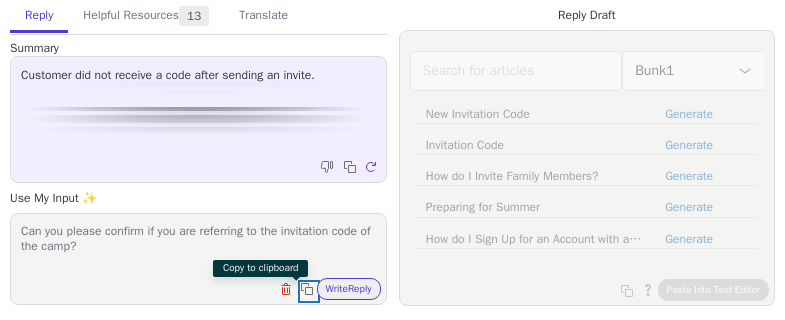 type 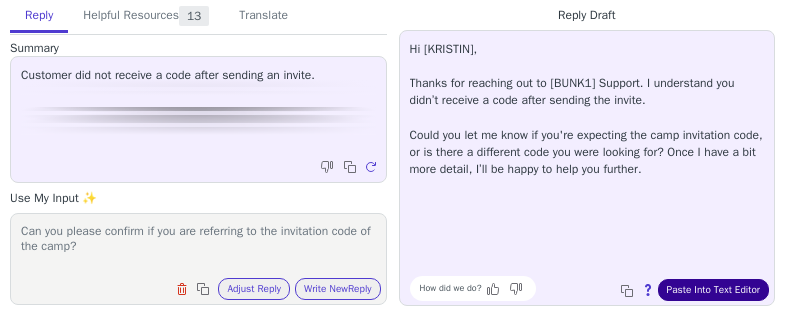 click on "Paste Into Text Editor" at bounding box center [713, 290] 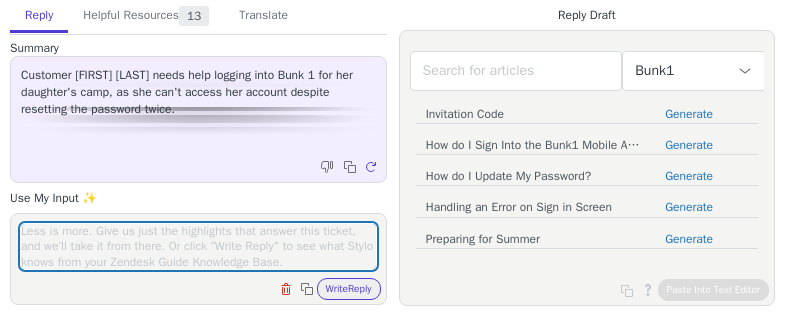 scroll, scrollTop: 0, scrollLeft: 0, axis: both 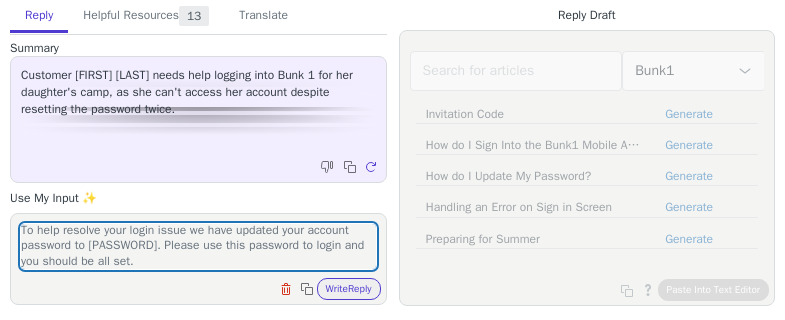 type on "I see that for this year you have your camper attending Sky Ranch.
To help resolve your login issue we have updated your account password to [PASSWORD]. Please use this password to login and you should be all set." 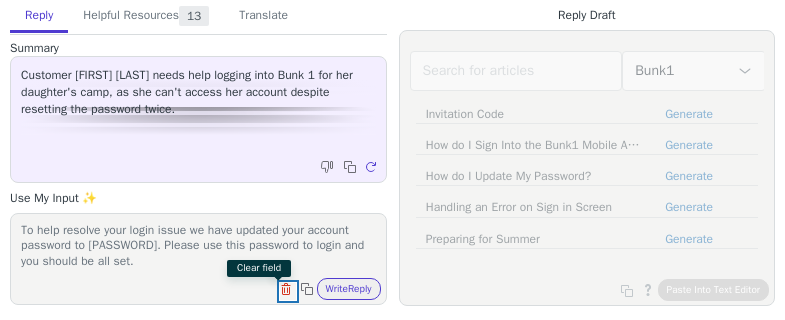 type 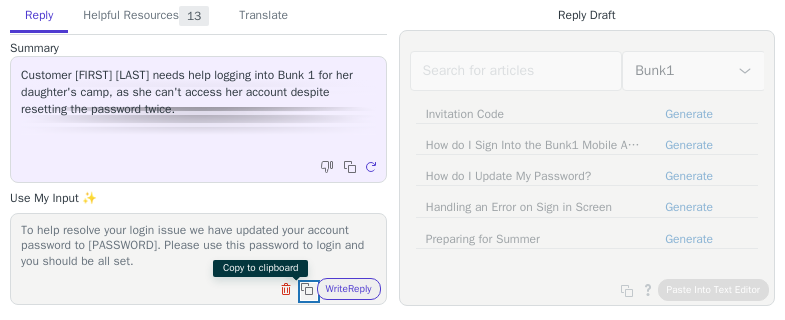 type 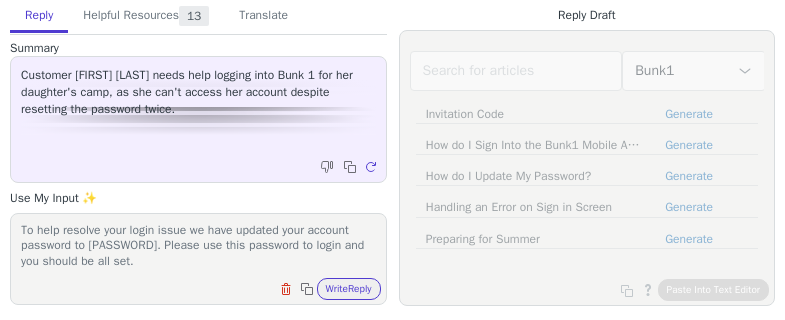 click on "Write  Reply" at bounding box center [349, 289] 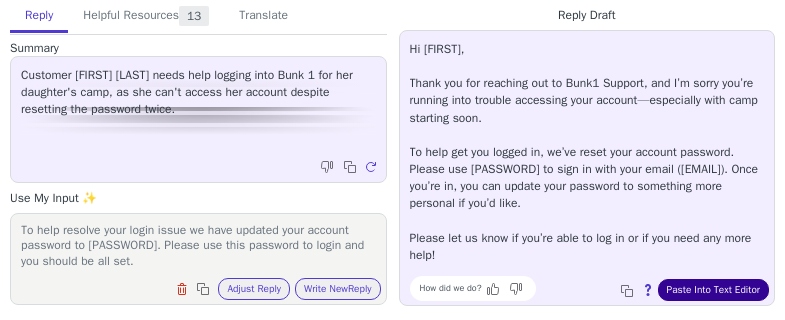 click on "Paste Into Text Editor" at bounding box center (713, 290) 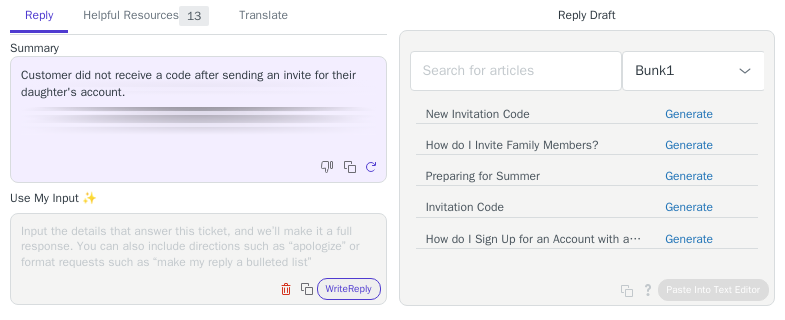 scroll, scrollTop: 0, scrollLeft: 0, axis: both 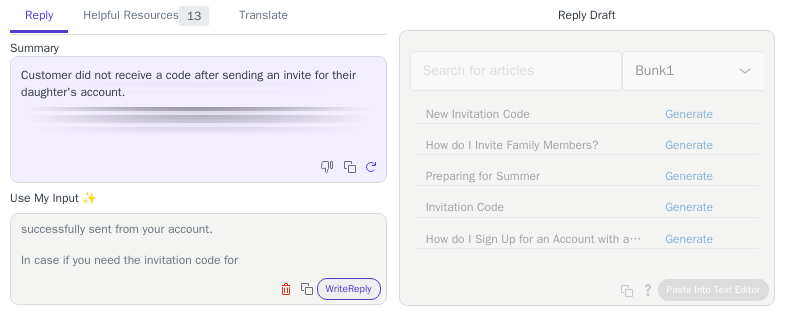 click on "We have checked your account and see that the invite has been successfully sent from your account.
In case if you need the invitation code for" at bounding box center [198, 246] 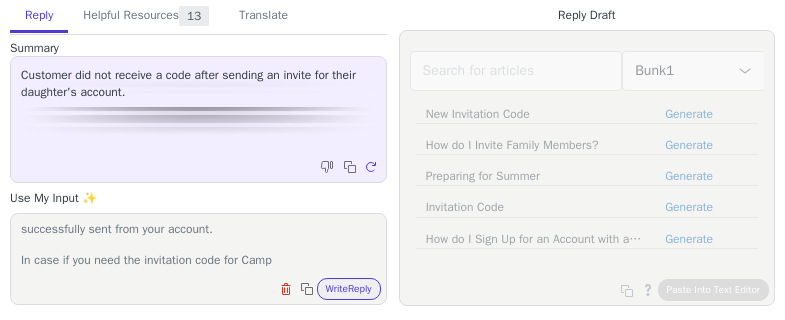 click on "We have checked your account and see that the invite has been successfully sent from your account.
In case if you need the invitation code for Camp" at bounding box center (198, 246) 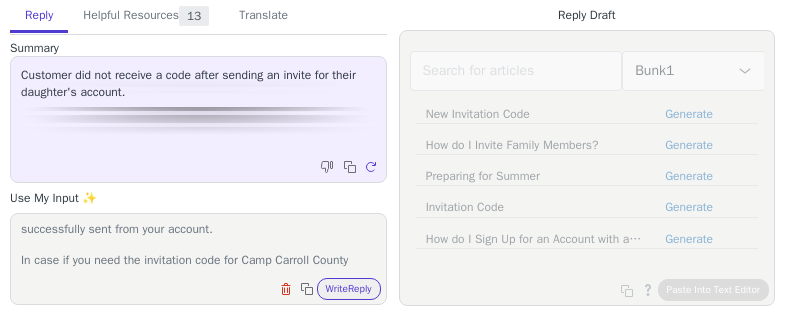scroll, scrollTop: 32, scrollLeft: 0, axis: vertical 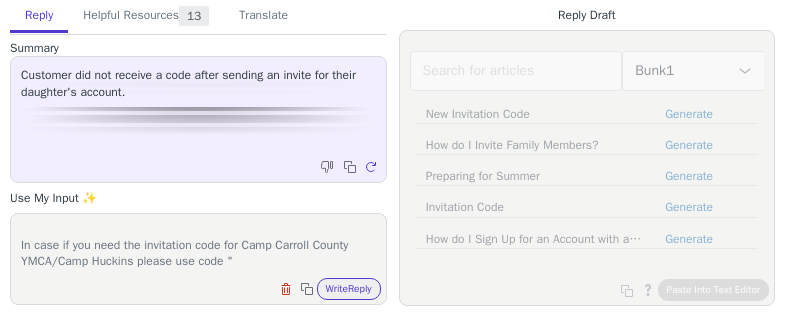 click on "We have checked your account and see that the invite has been successfully sent from your account.
In case if you need the invitation code for Camp Carroll County YMCA/Camp Huckins please use code "" at bounding box center [198, 246] 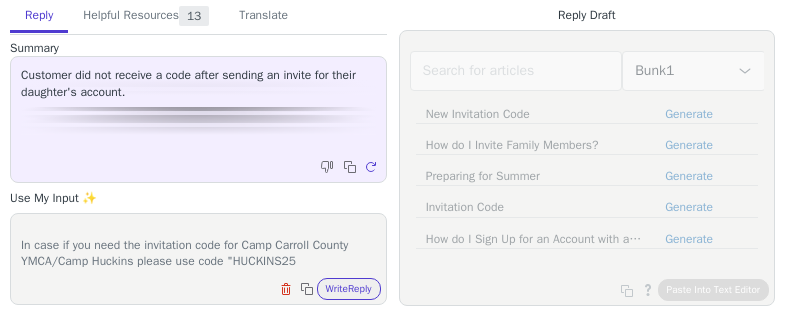 type on "We have checked your account and see that the invite has been successfully sent from your account.
In case if you need the invitation code for Camp Carroll County YMCA/Camp Huckins please use code "HUCKINS25"" 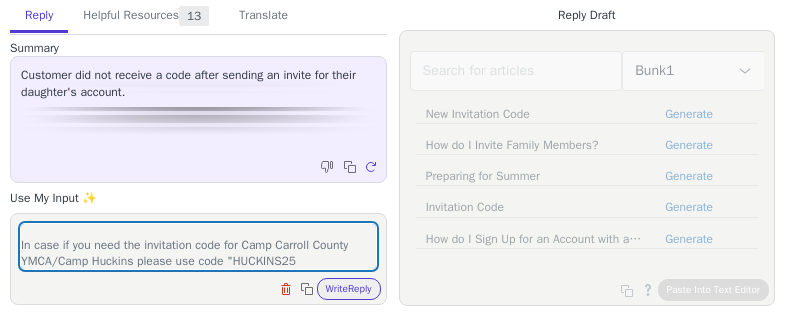 type 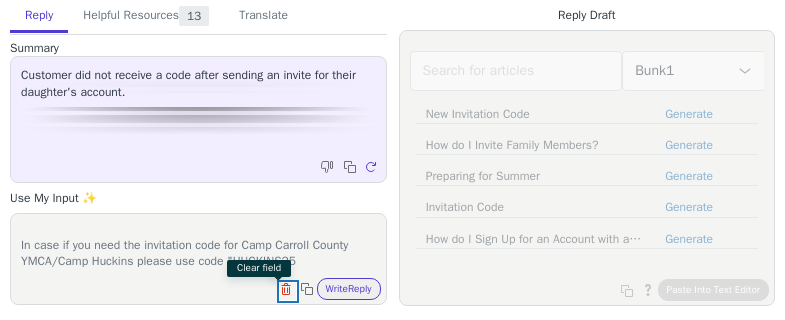 type 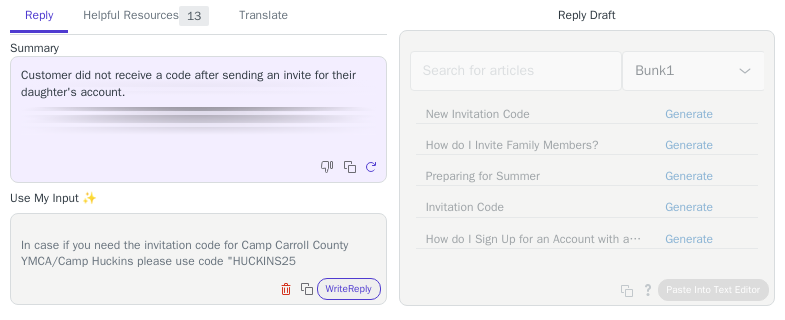 type 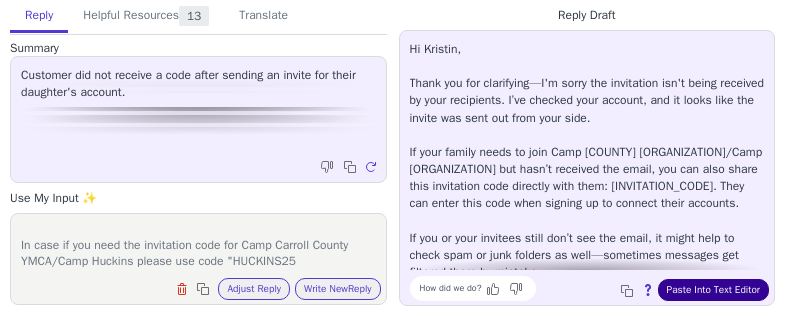 click on "Paste Into Text Editor" at bounding box center (713, 290) 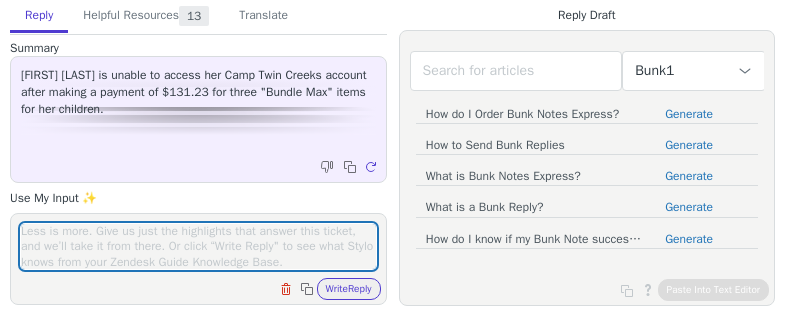 scroll, scrollTop: 0, scrollLeft: 0, axis: both 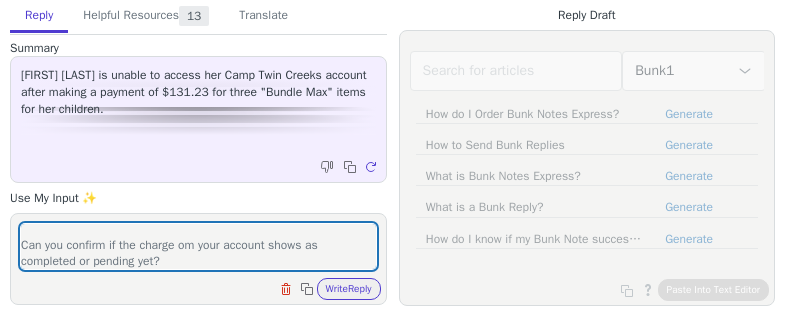 type on "We have checked your account and see that this charge does not reflects on your account.
Can you confirm if the charge om your account shows as completed or pending yet?" 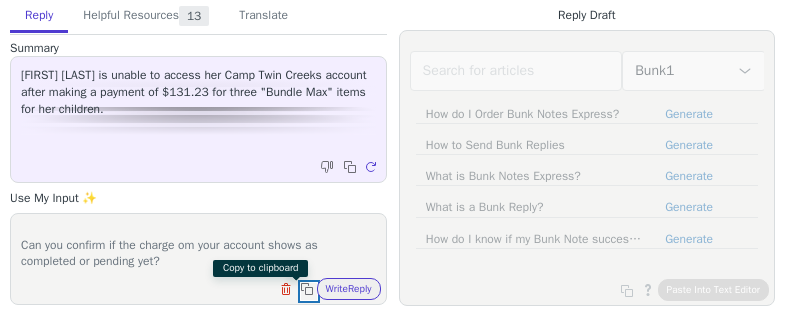 type 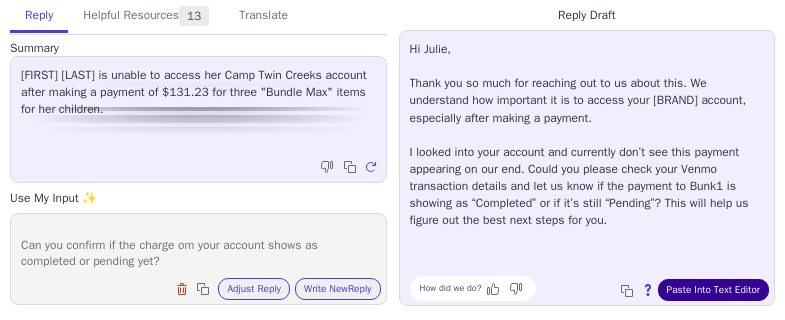 click on "Paste Into Text Editor" at bounding box center [713, 290] 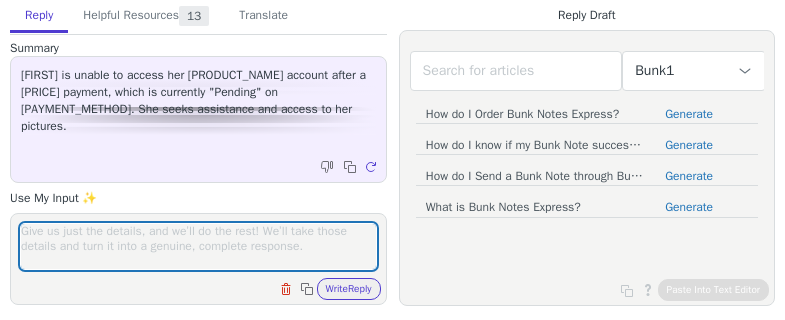 scroll, scrollTop: 0, scrollLeft: 0, axis: both 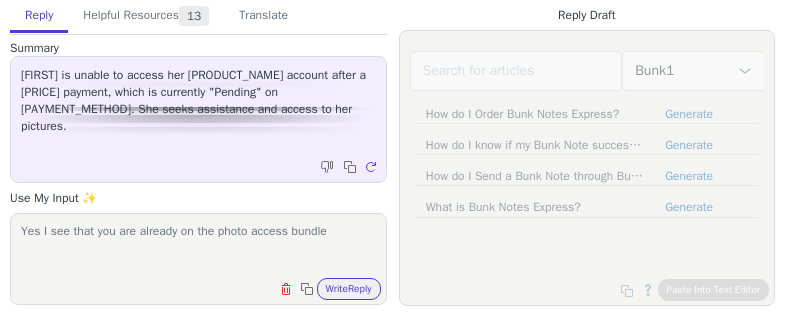 click on "Yes I see that you are already on the photo access bundle" at bounding box center [198, 246] 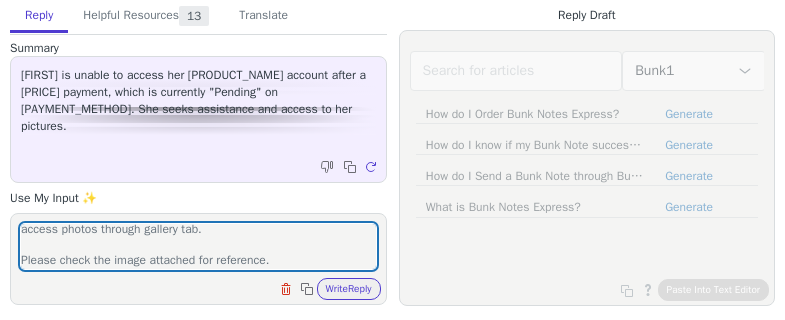 type 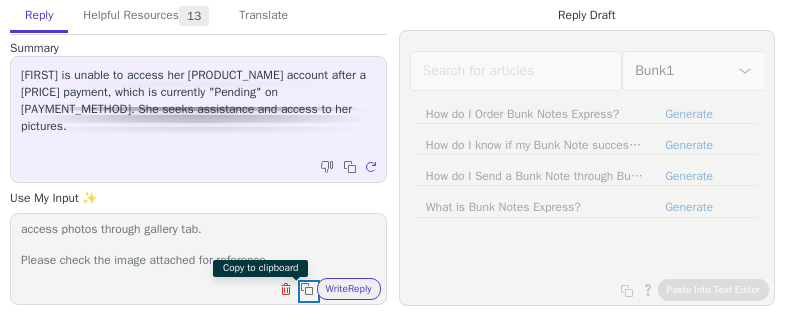 type 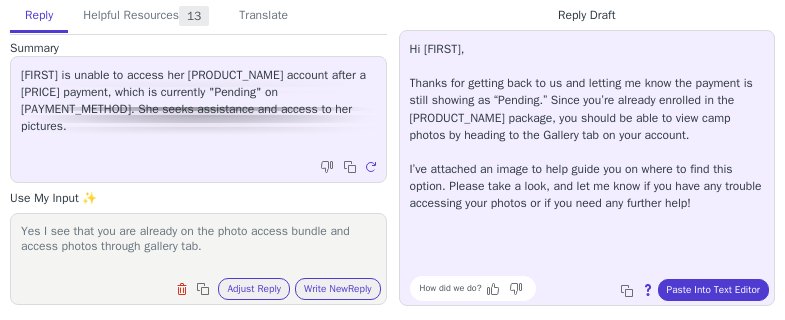 click on "Yes I see that you are already on the photo access bundle and access photos through gallery tab.
Please check the image attached for reference." at bounding box center [198, 246] 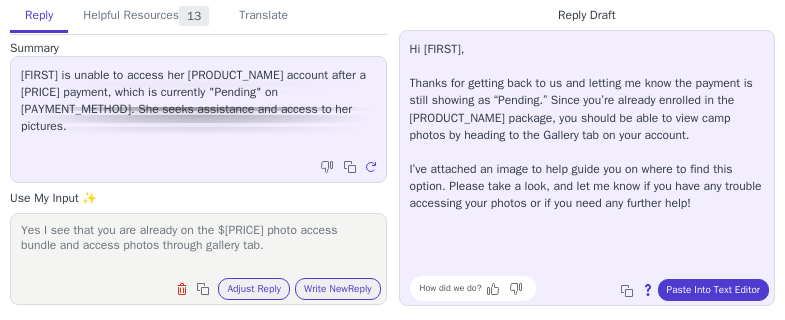 scroll, scrollTop: 0, scrollLeft: 0, axis: both 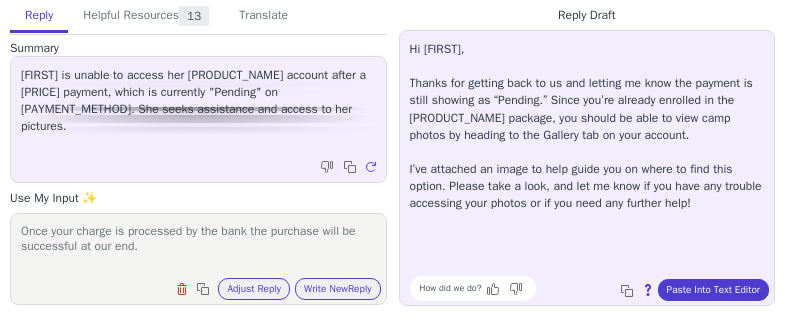 type on "Once your charge is processed by the bank the purchase will be successful at our end.
Yes I see that you are already on the $0 photo access bundle and access photos through gallery tab.
Please check the image attached for reference." 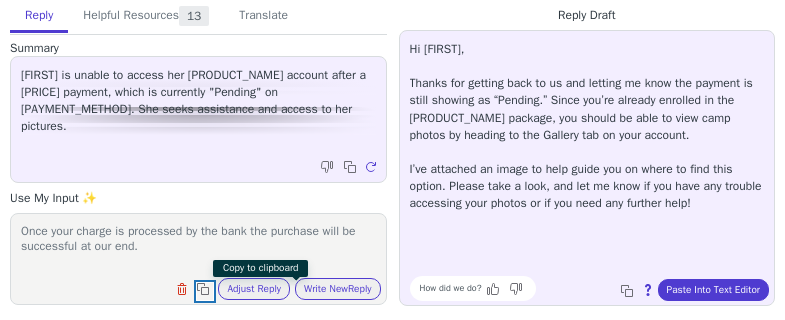 type 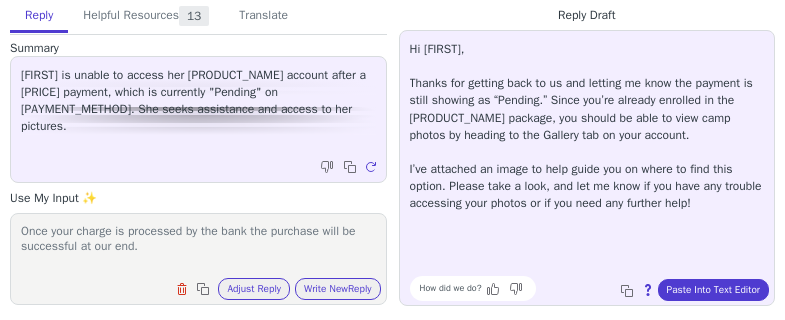 click on "Write New  Reply" at bounding box center (338, 289) 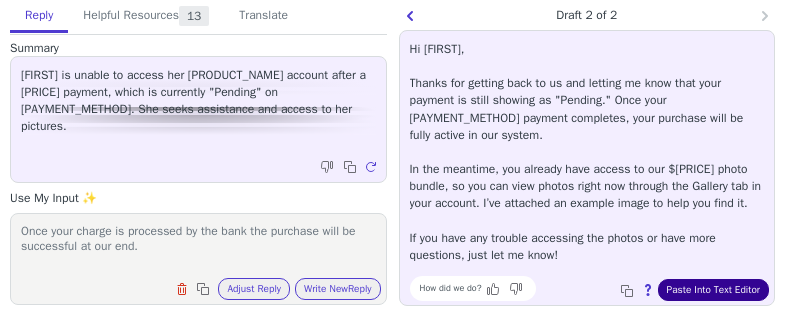click on "Paste Into Text Editor" at bounding box center (713, 290) 